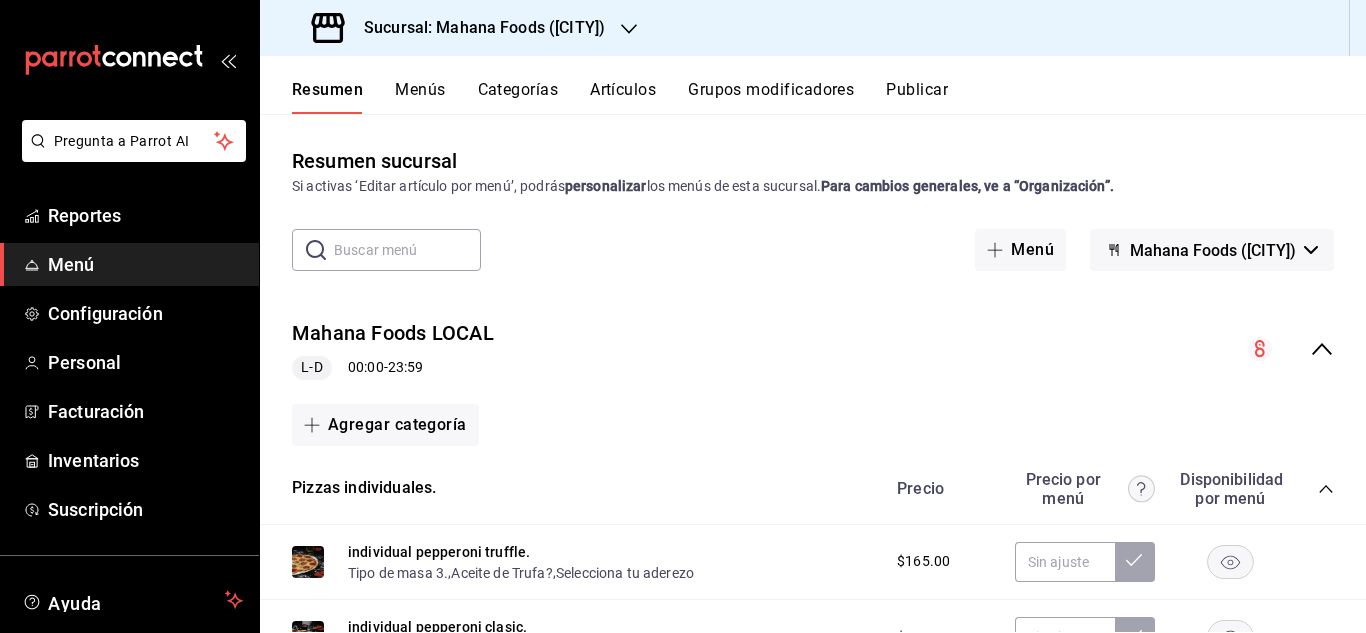 scroll, scrollTop: 0, scrollLeft: 0, axis: both 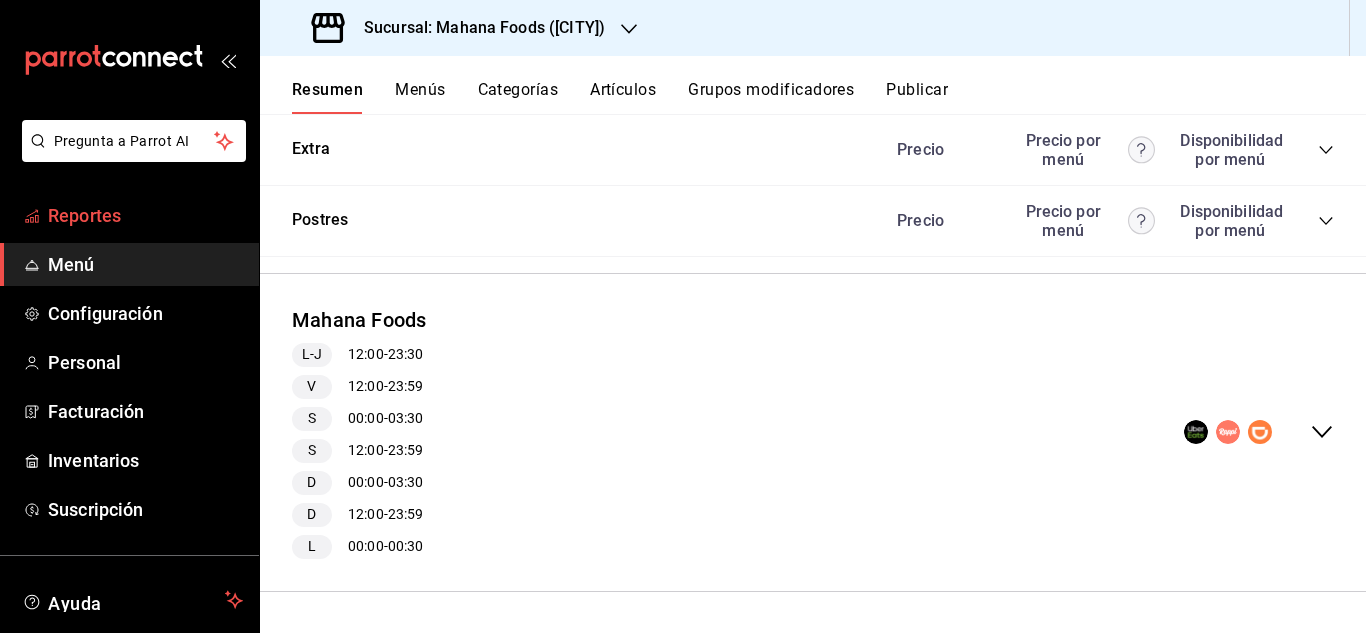 click on "Reportes" at bounding box center [145, 215] 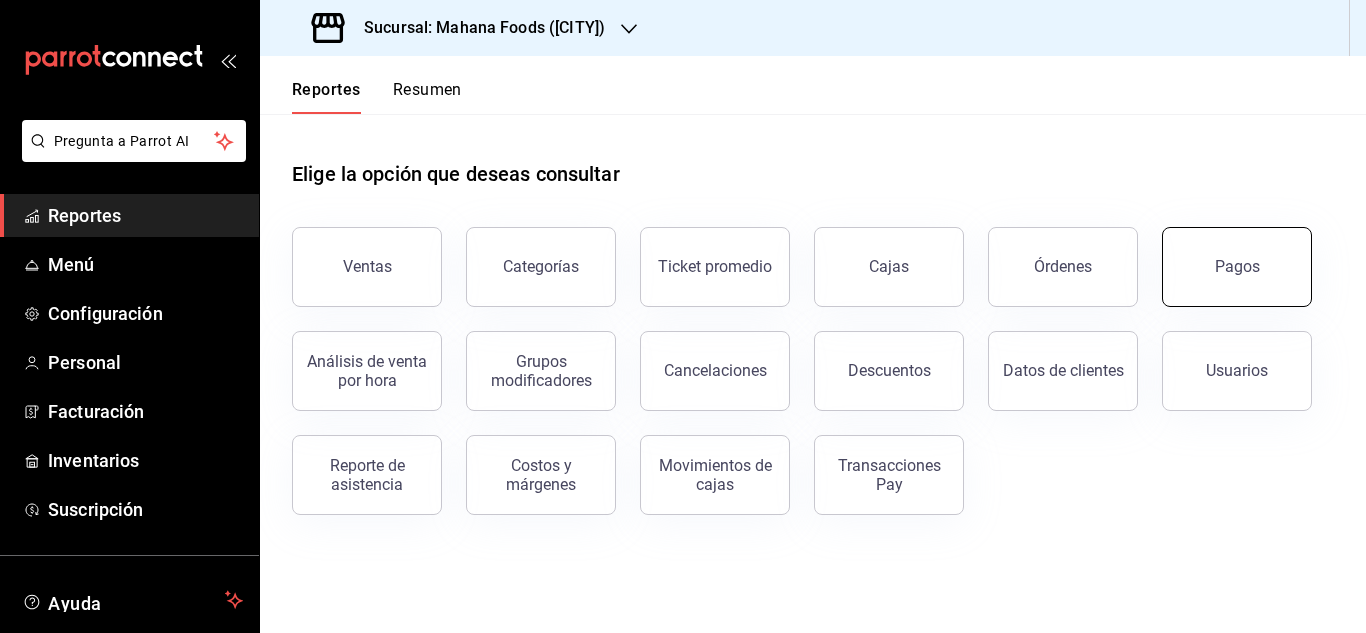 click on "Pagos" at bounding box center [1237, 267] 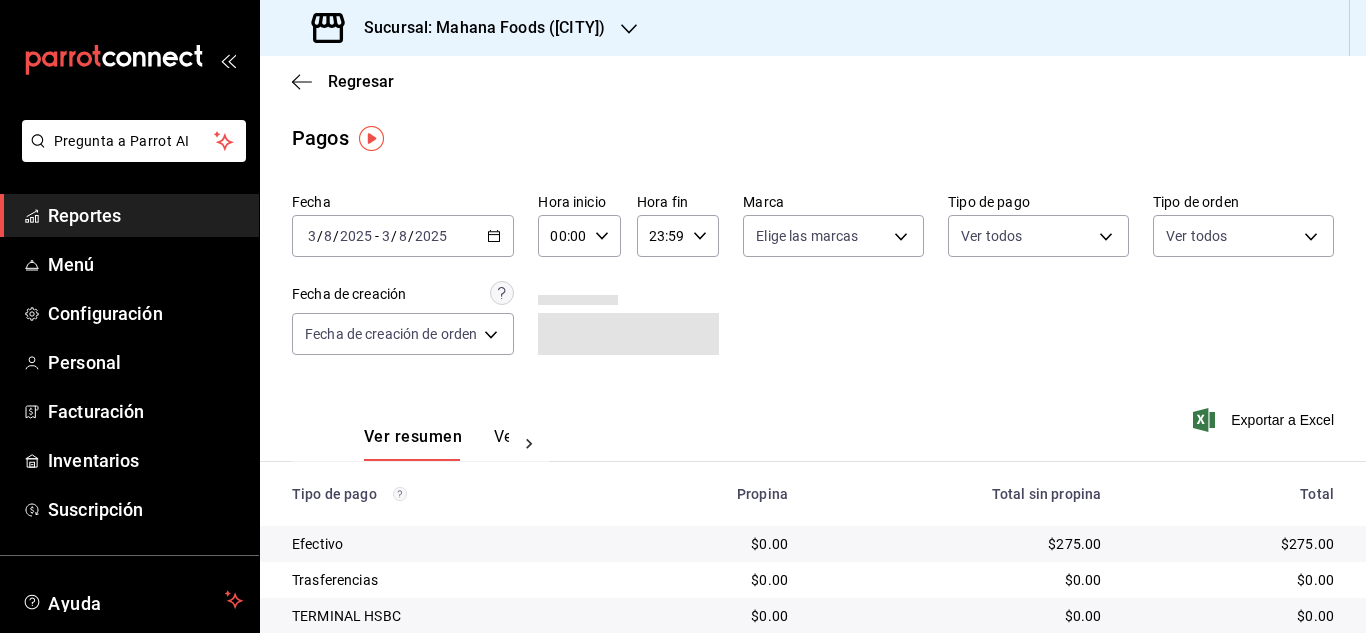 click on "2025-08-03 3 / 8 / 2025 - 2025-08-03 3 / 8 / 2025" at bounding box center [403, 236] 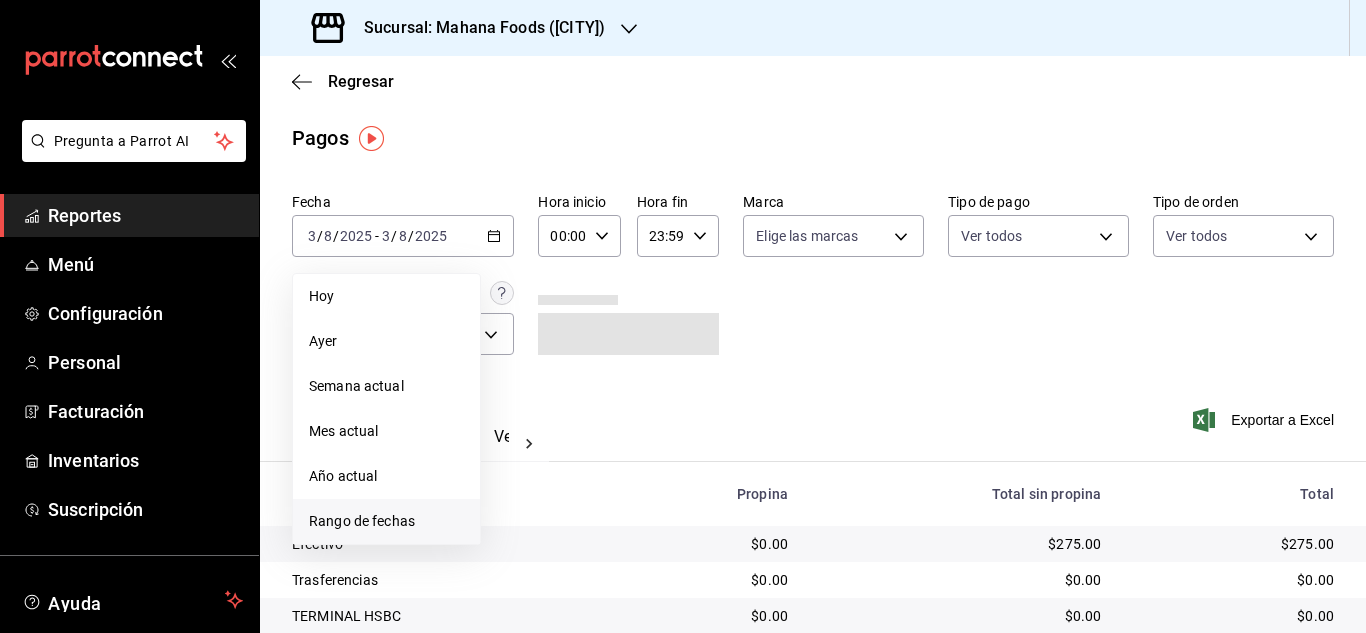 click on "Rango de fechas" at bounding box center [386, 521] 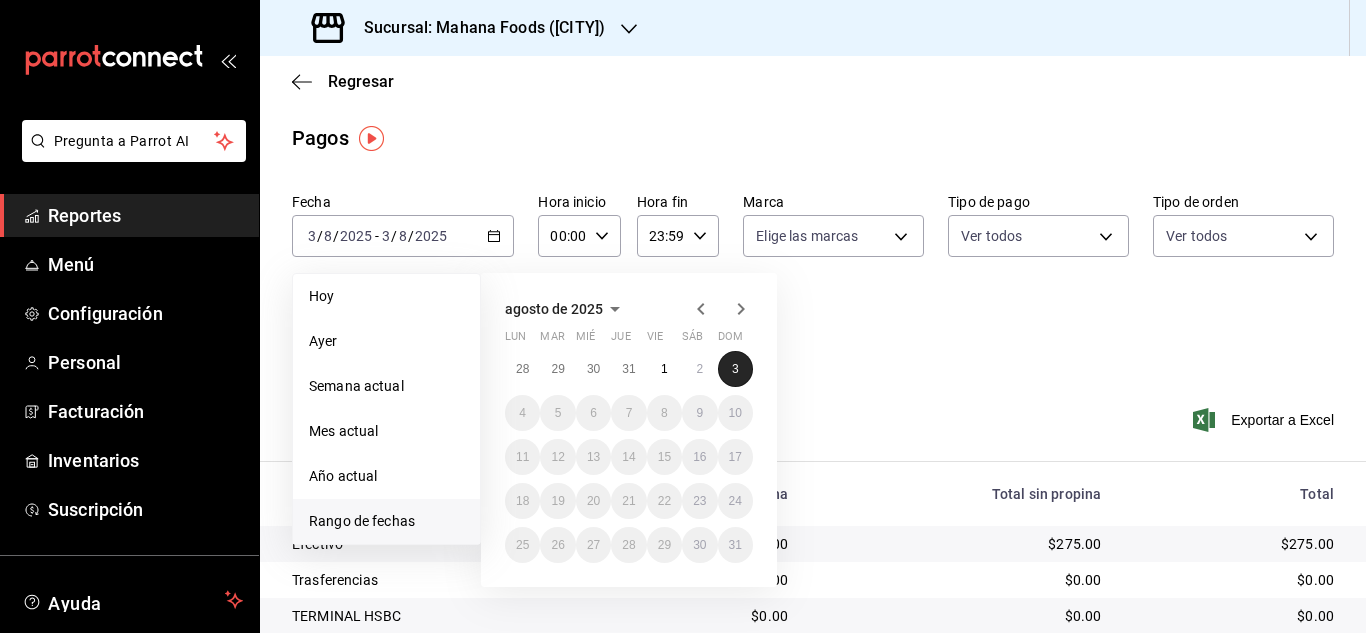 click on "3" at bounding box center (735, 369) 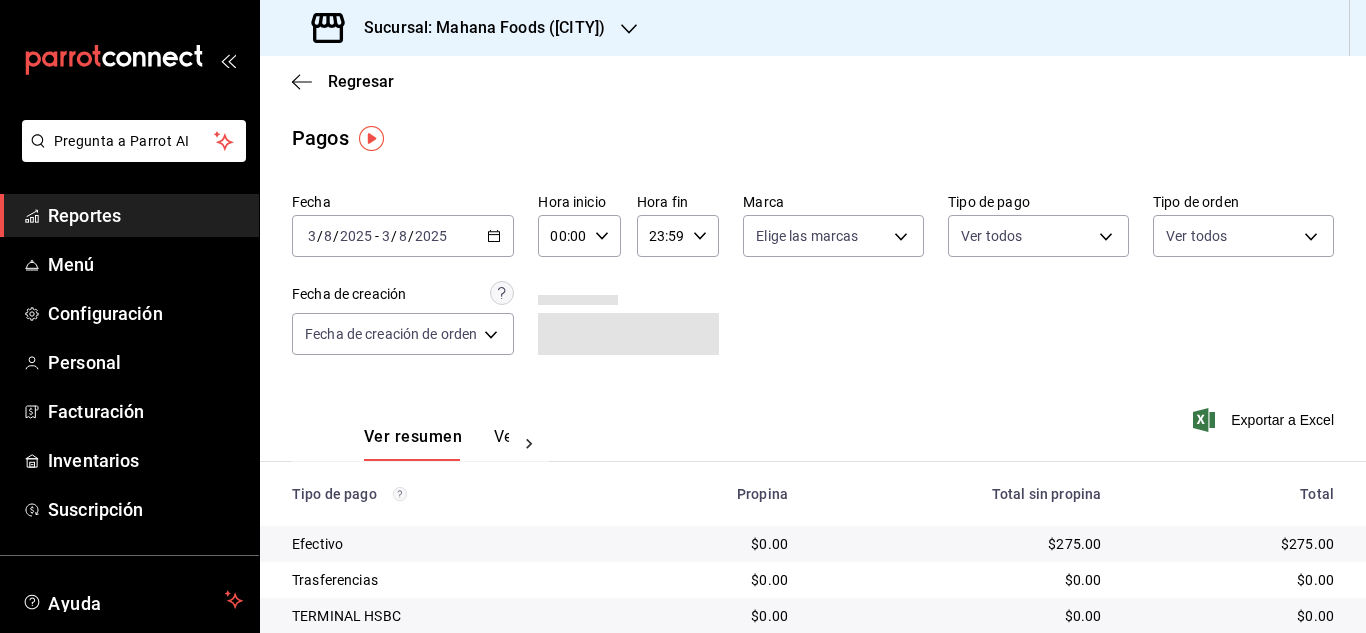 click 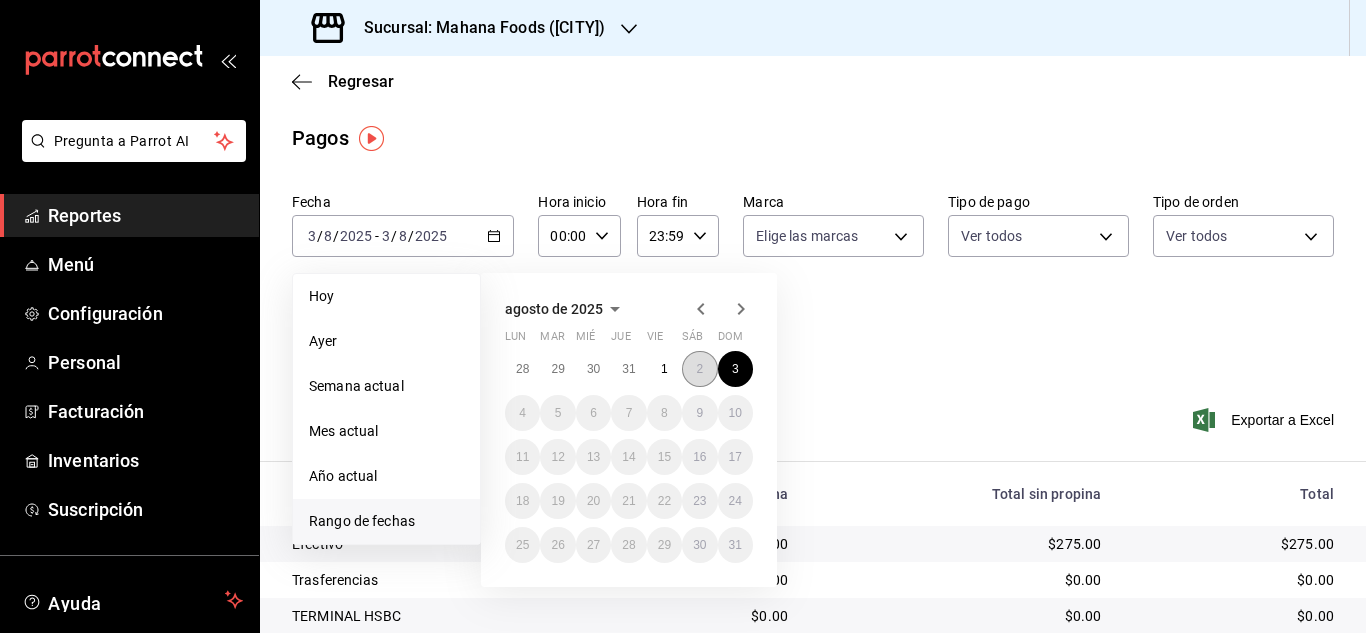 click on "2" at bounding box center (699, 369) 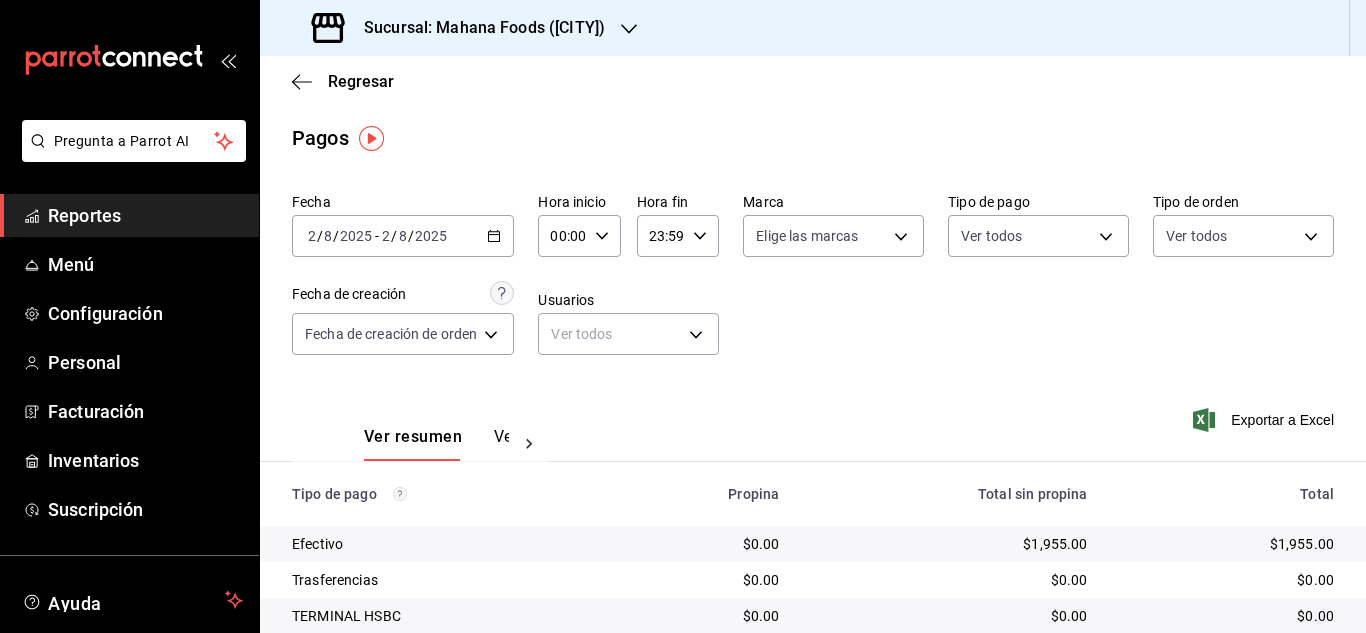click 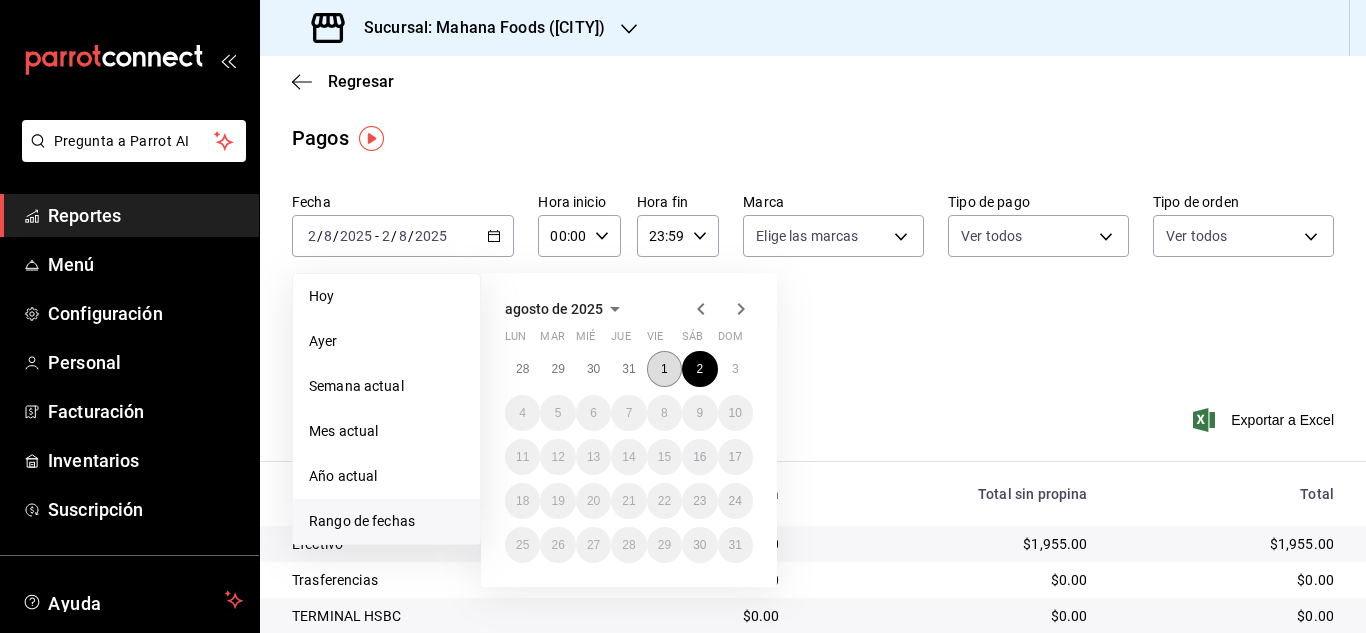 click on "1" at bounding box center [664, 369] 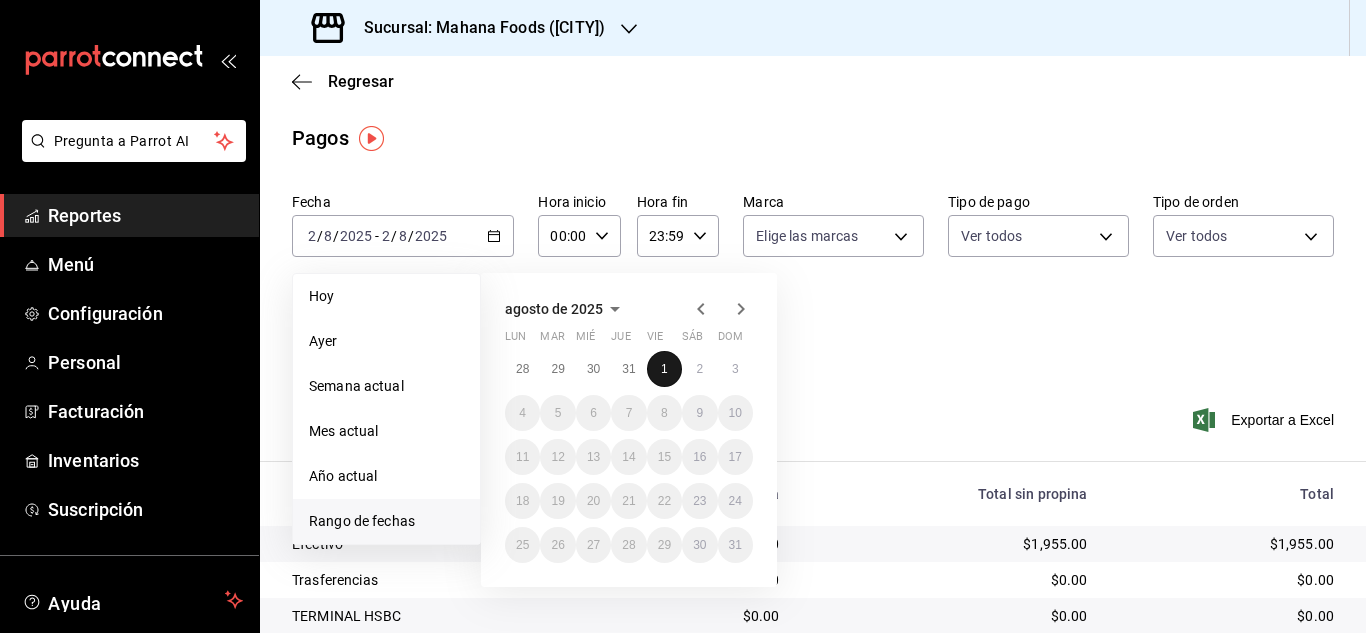 click on "1" at bounding box center [664, 369] 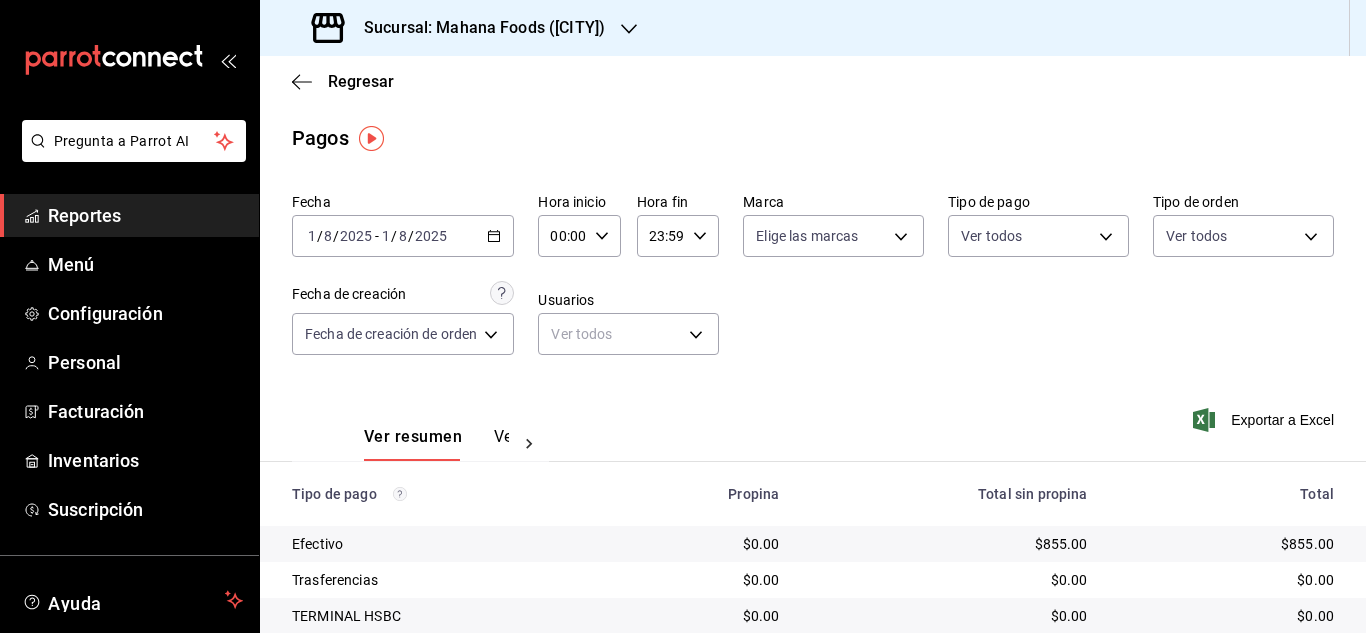 click 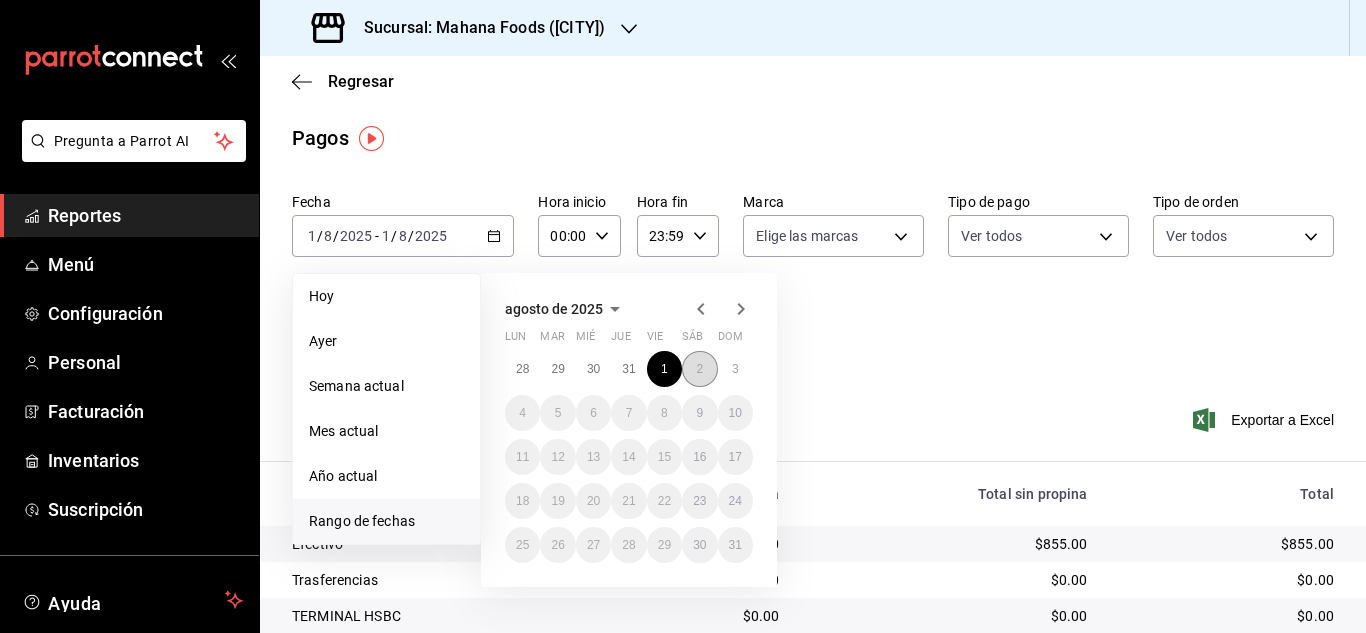 click on "2" at bounding box center [699, 369] 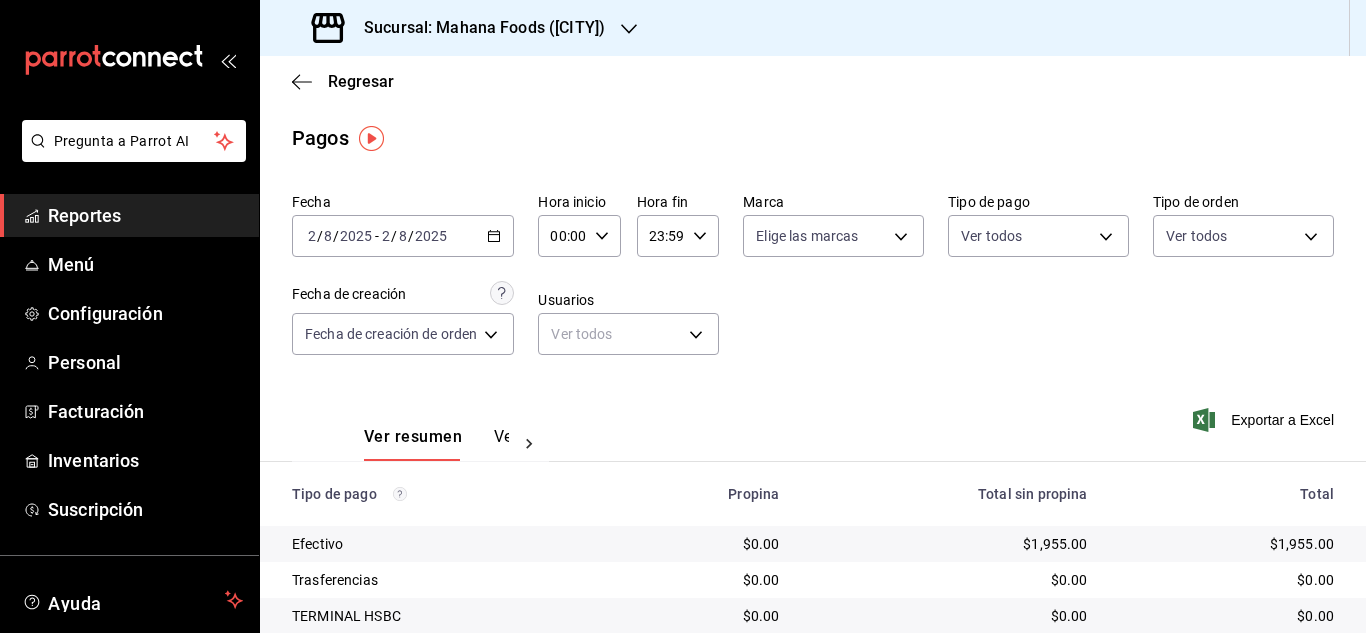click 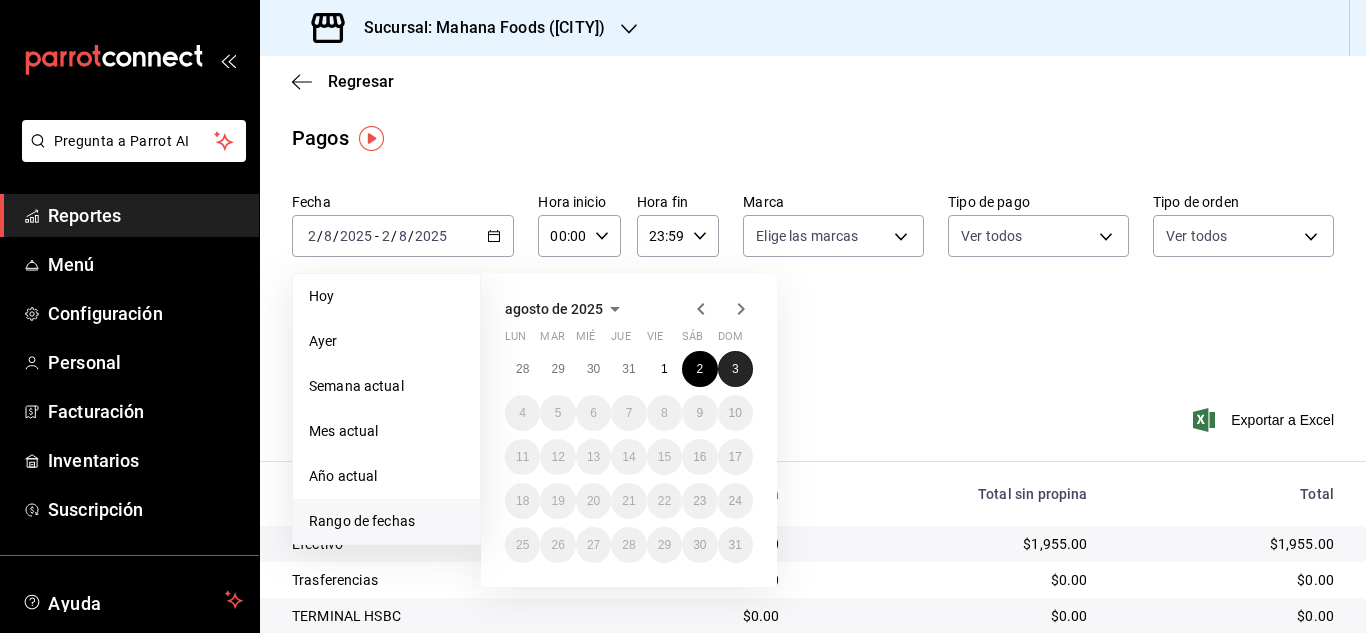 click on "3" at bounding box center (735, 369) 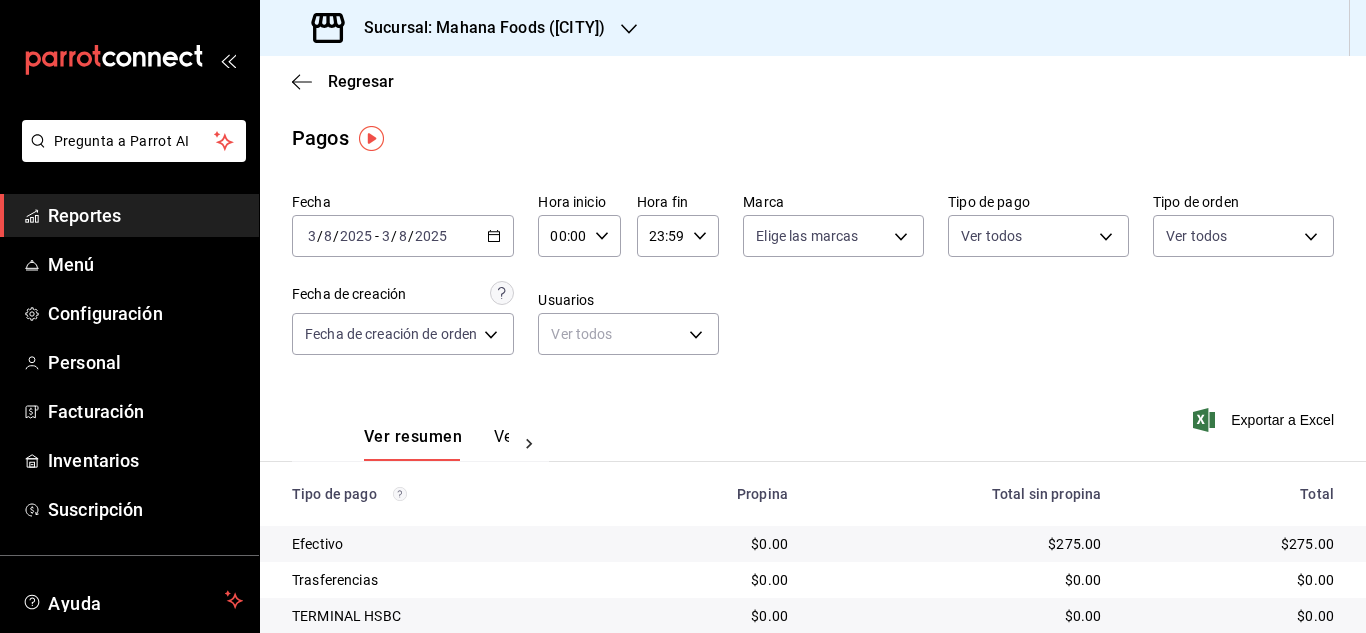 click 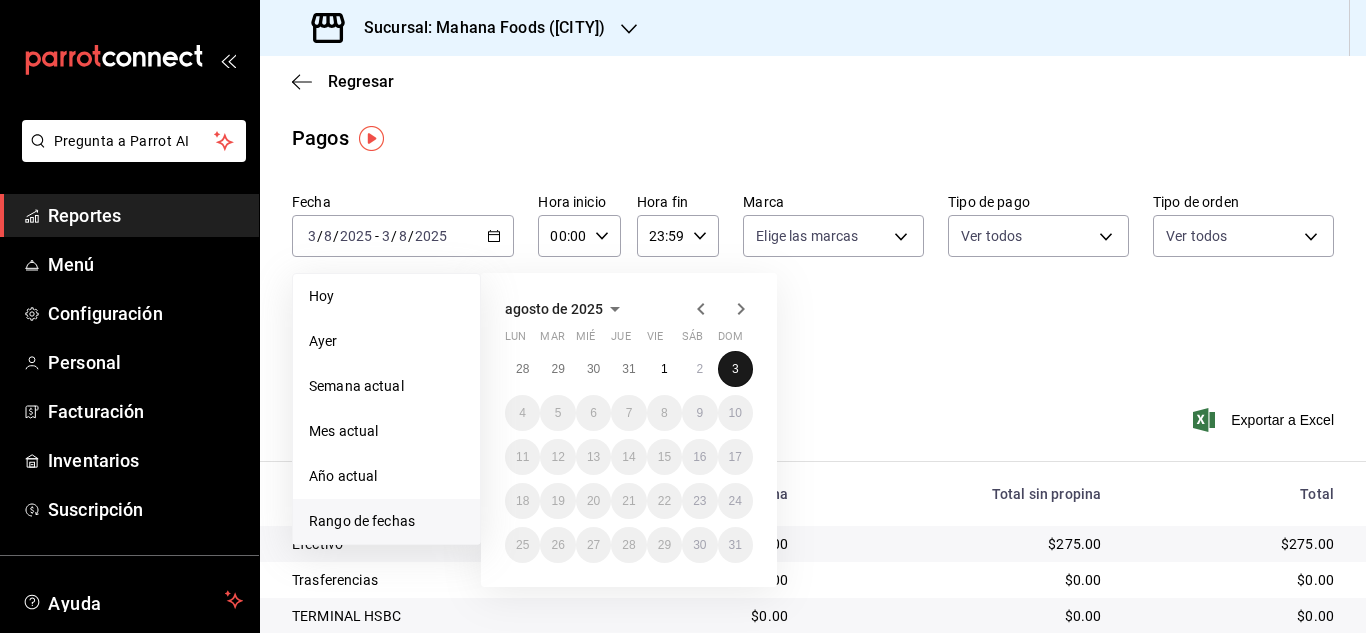 click on "3" at bounding box center (735, 369) 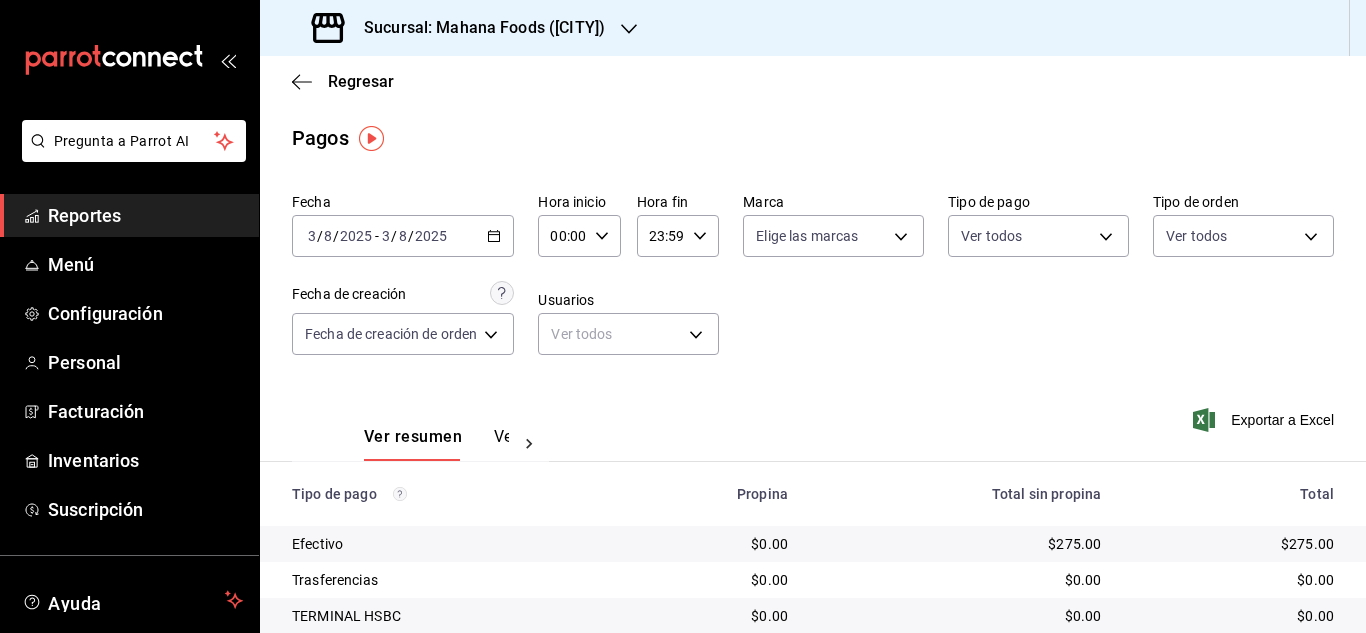 click on "Fecha [DATE] [NUMBER] / [NUMBER] / [NUMBER] - [DATE] [NUMBER] / [NUMBER] / [NUMBER] Hora inicio 00:00 Hora inicio Hora fin 23:59 Hora fin Marca Elige las marcas Tipo de pago Ver todos Tipo de orden Ver todos Fecha de creación   Fecha de creación de orden ORDER Usuarios Ver todos null" at bounding box center (813, 282) 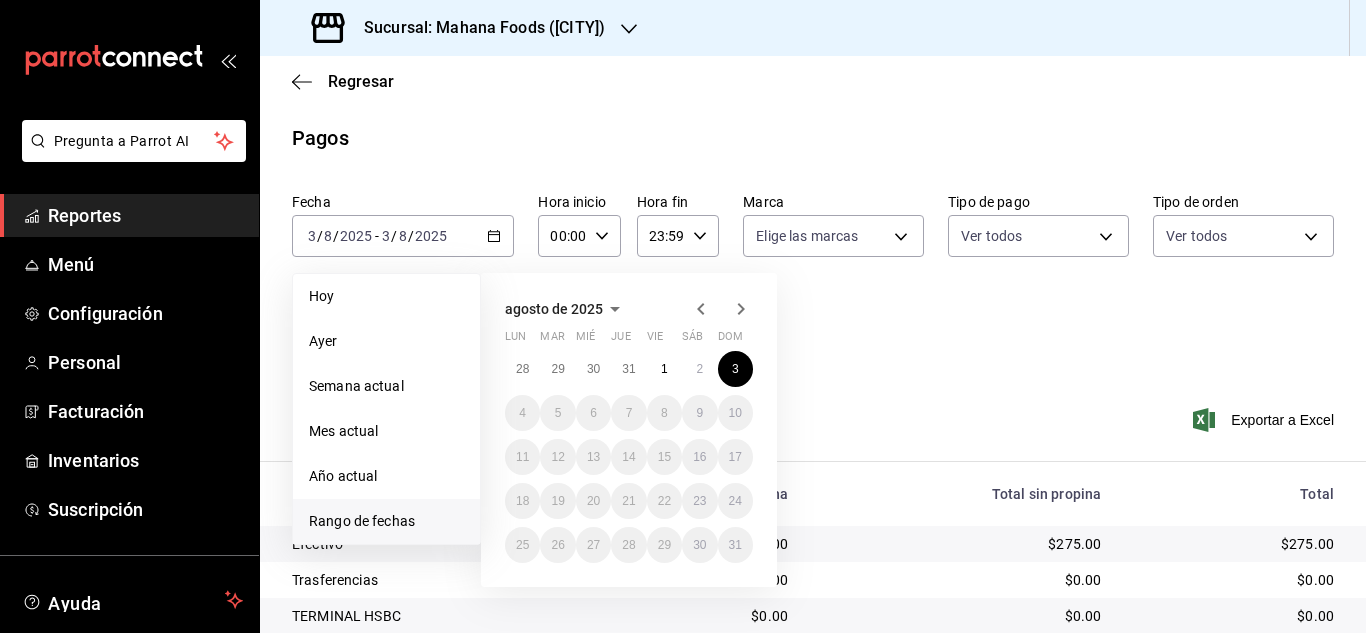 scroll, scrollTop: 0, scrollLeft: 0, axis: both 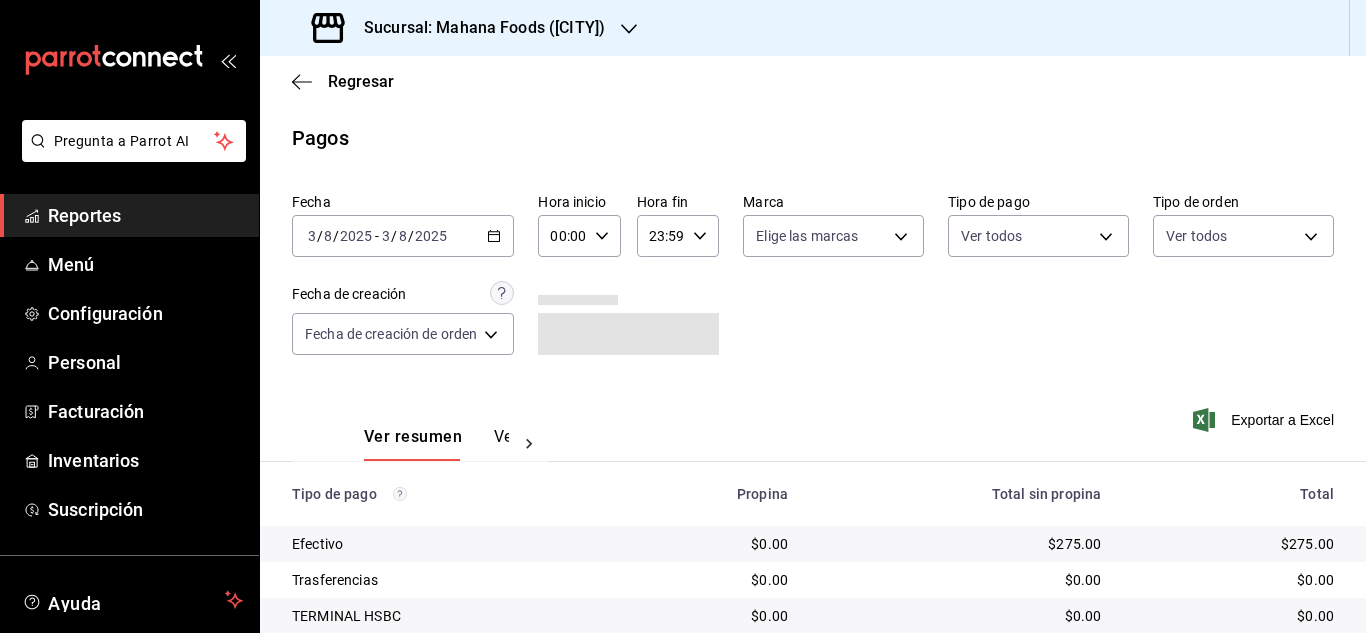 click 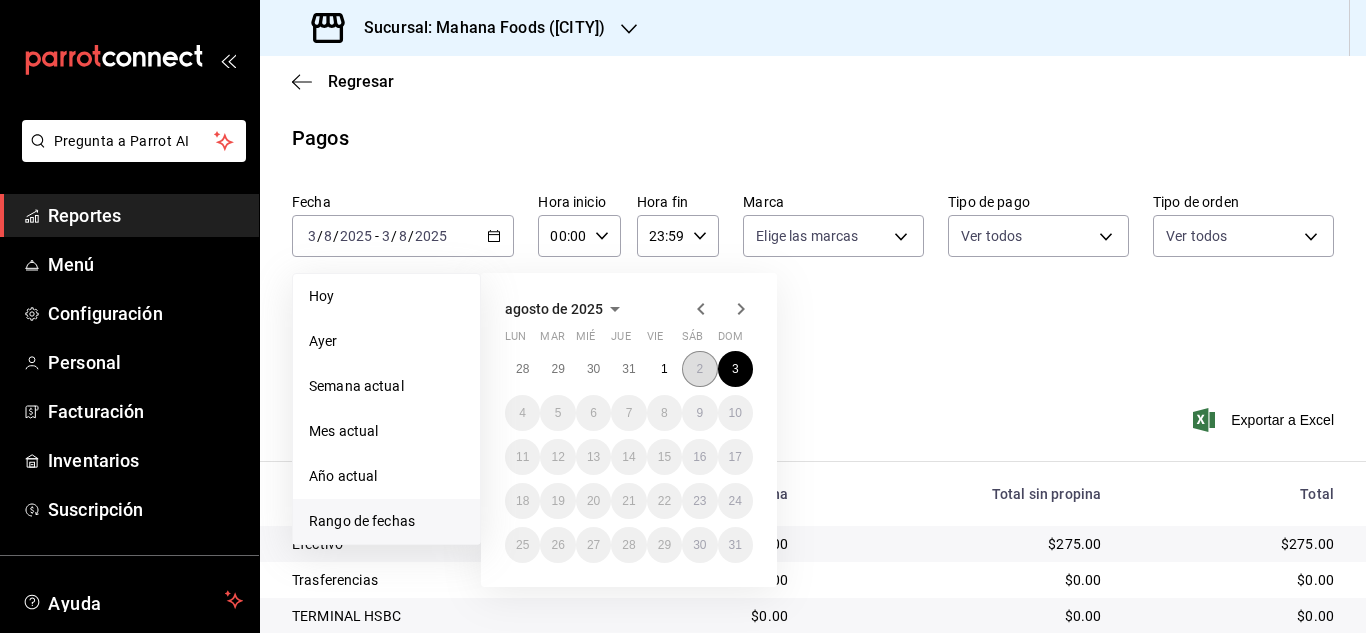 click on "2" at bounding box center (699, 369) 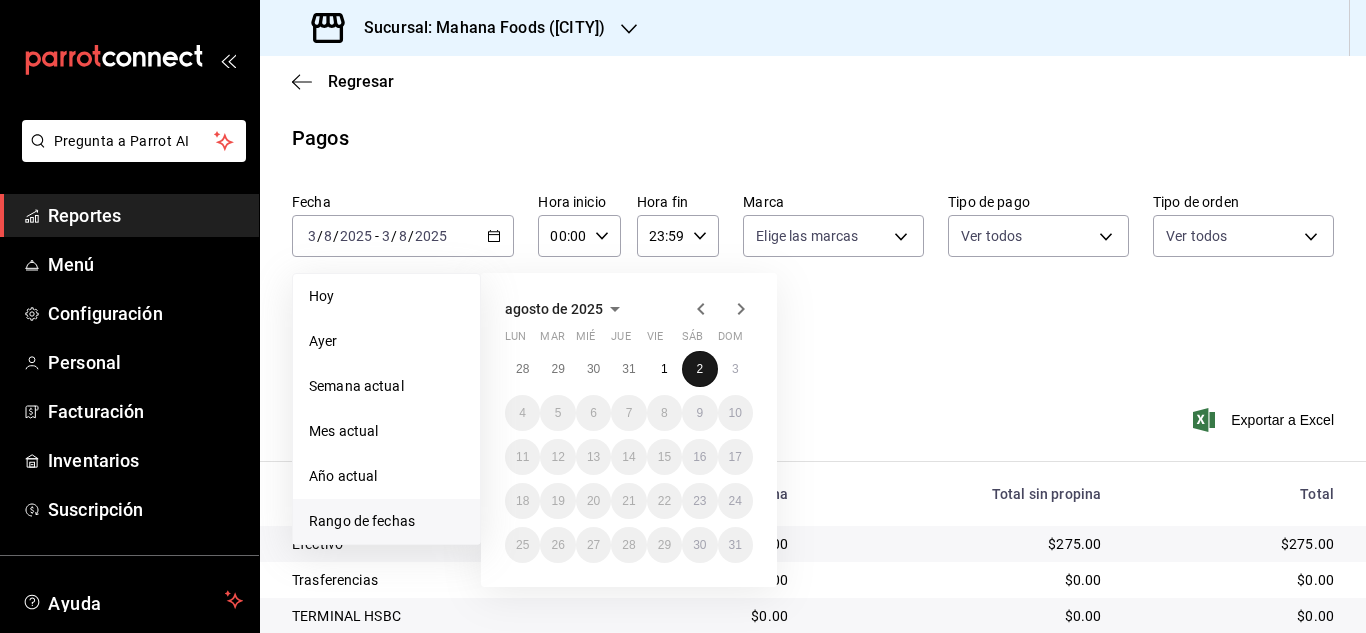 click on "2" at bounding box center (699, 369) 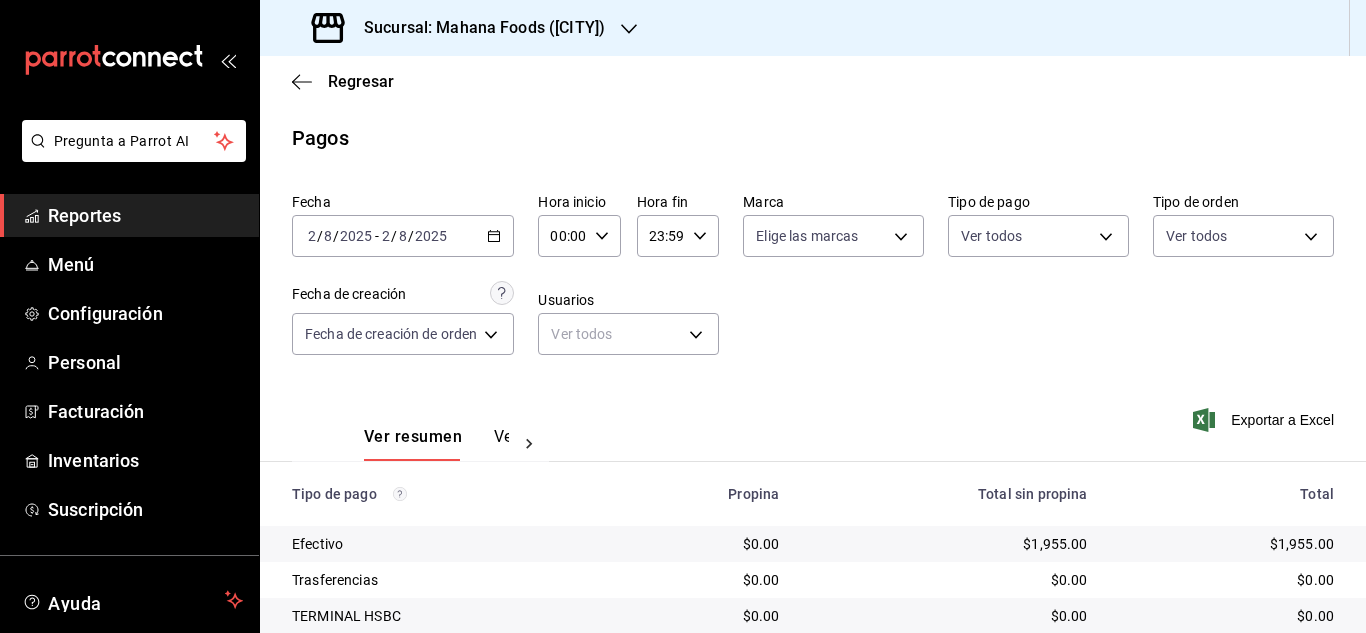 click 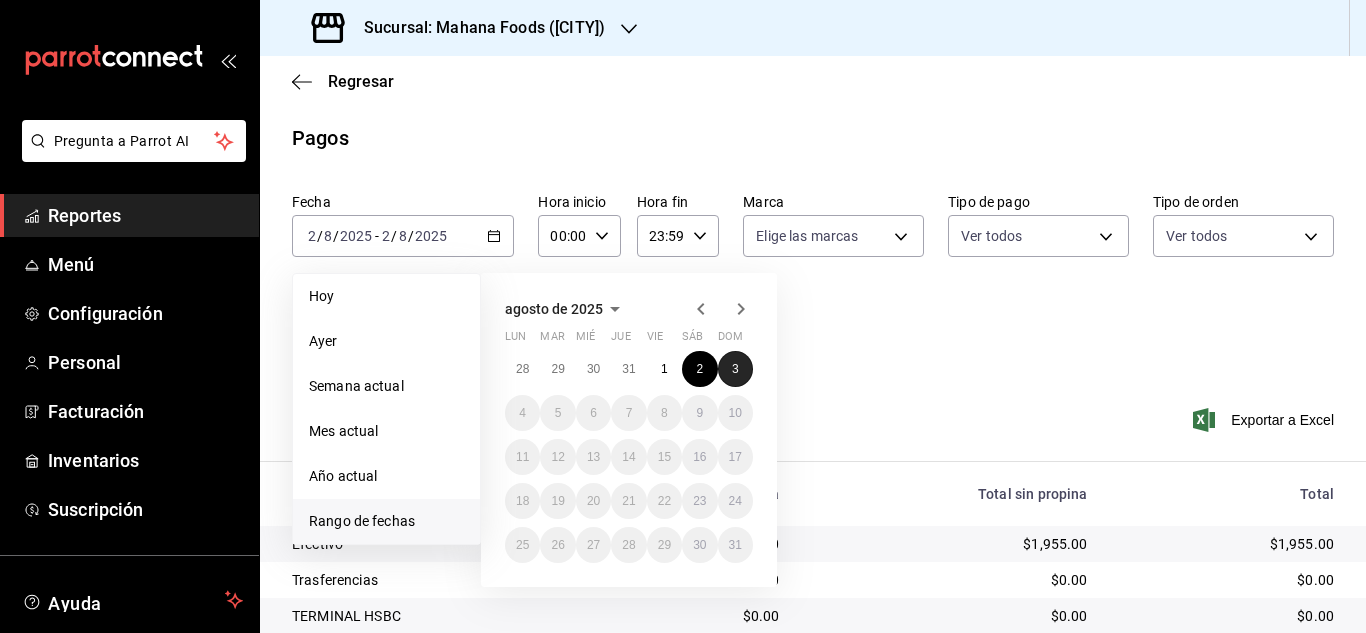 click on "3" at bounding box center [735, 369] 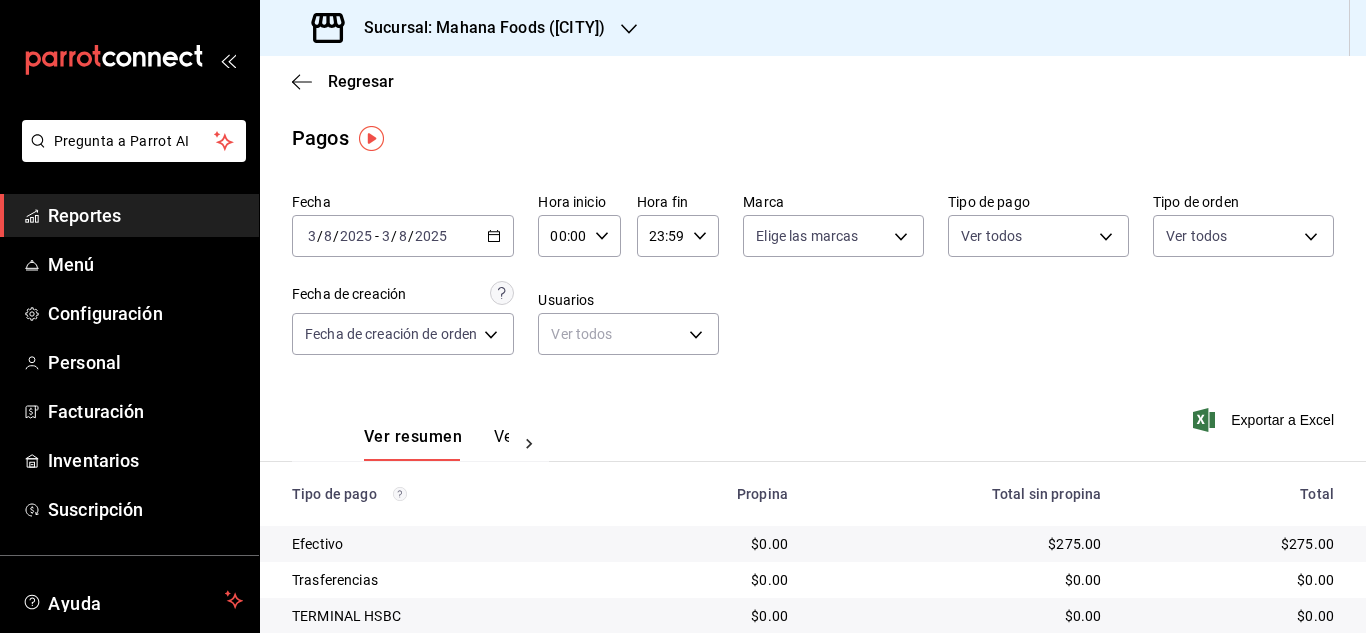 click on "Fecha [DATE] [NUMBER] / [NUMBER] / [NUMBER] - [DATE] [NUMBER] / [NUMBER] / [NUMBER] Hora inicio 00:00 Hora inicio Hora fin 23:59 Hora fin Marca Elige las marcas Tipo de pago Ver todos Tipo de orden Ver todos Fecha de creación   Fecha de creación de orden ORDER Usuarios Ver todos null" at bounding box center (813, 282) 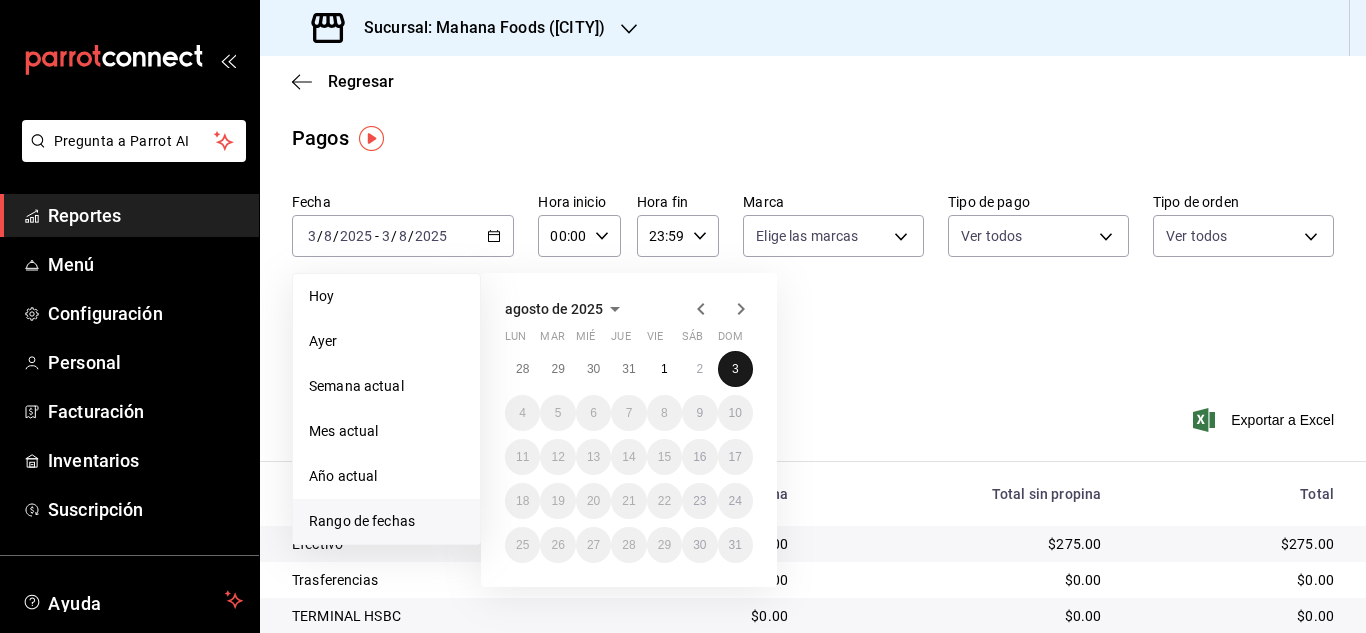 click on "3" at bounding box center (735, 369) 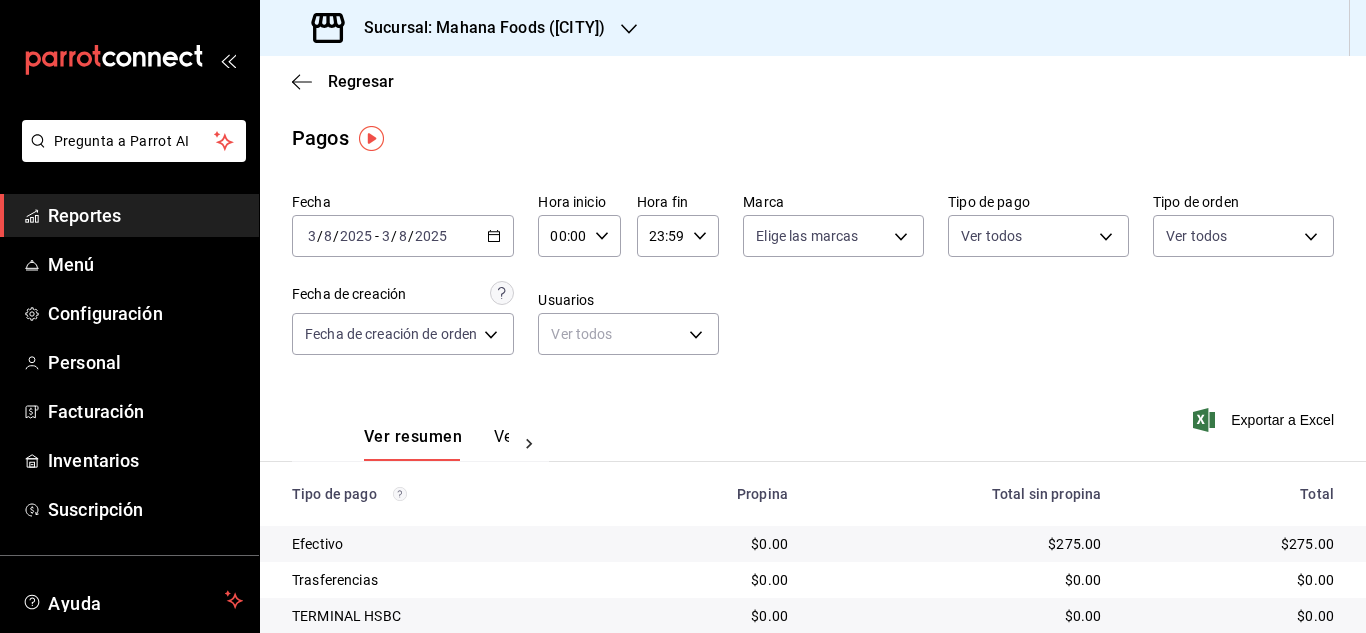 click 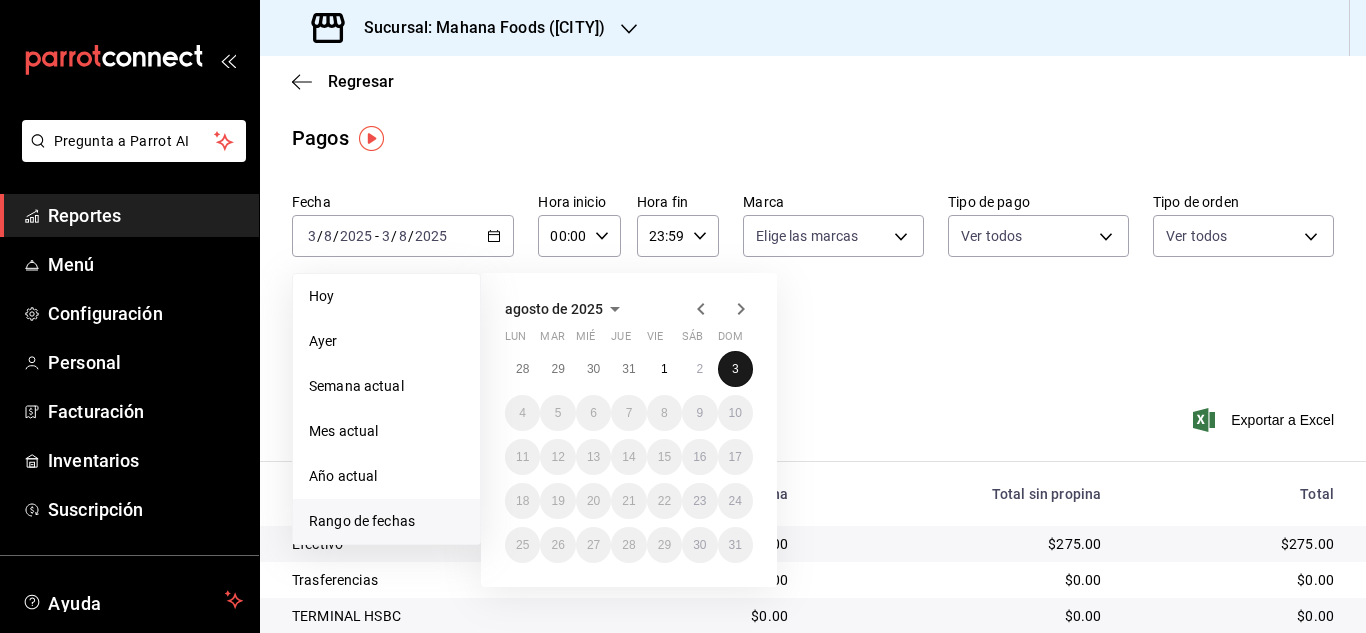 click on "3" at bounding box center [735, 369] 